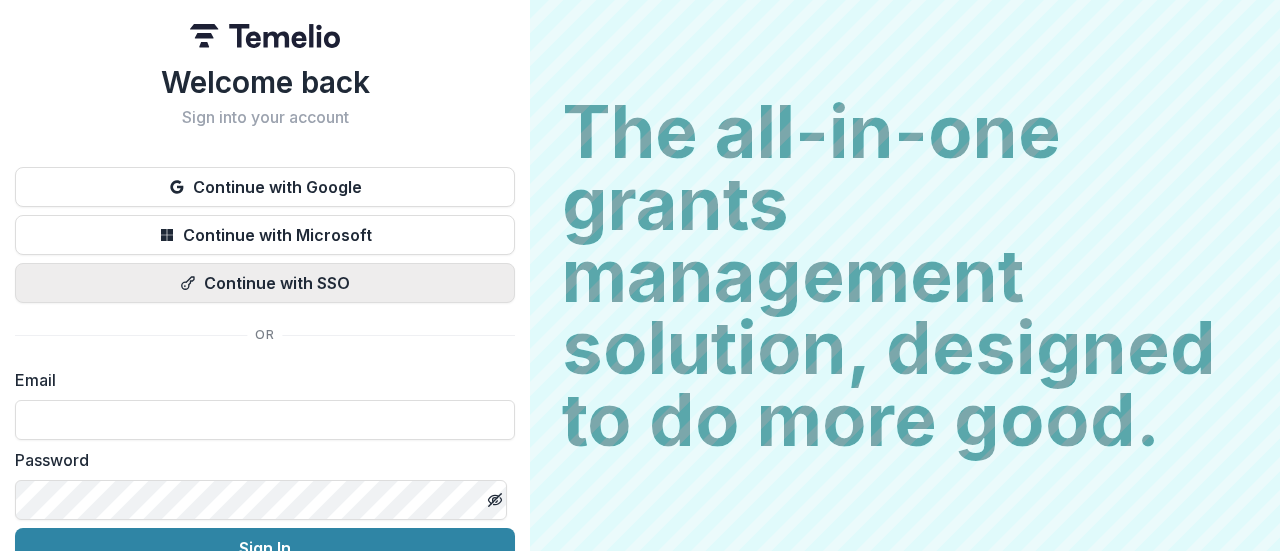 scroll, scrollTop: 0, scrollLeft: 0, axis: both 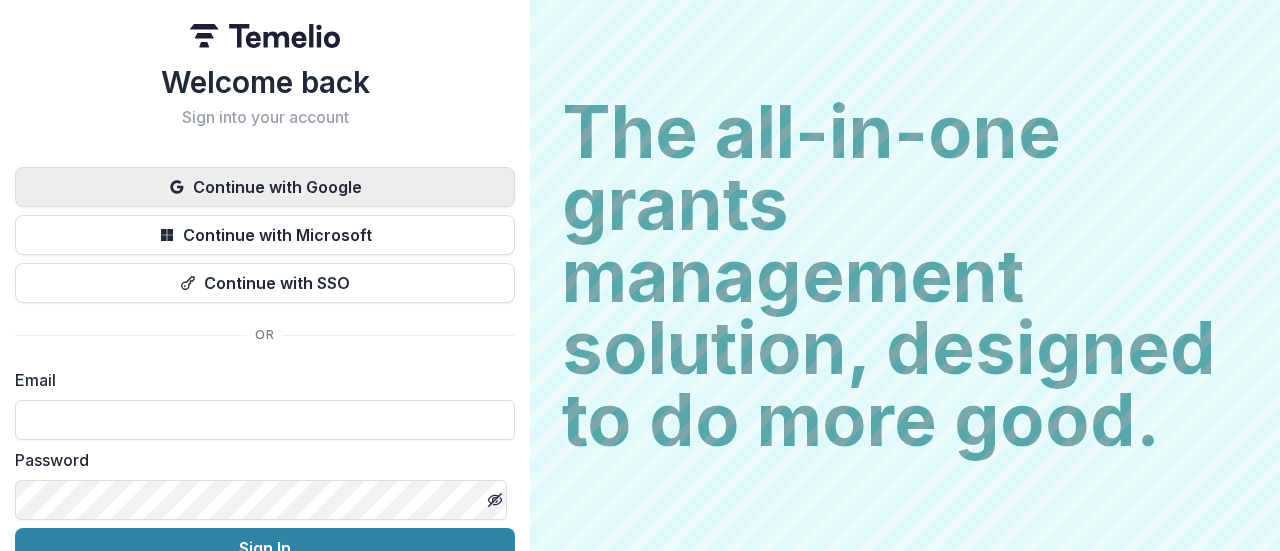 click on "Continue with Google" at bounding box center [265, 187] 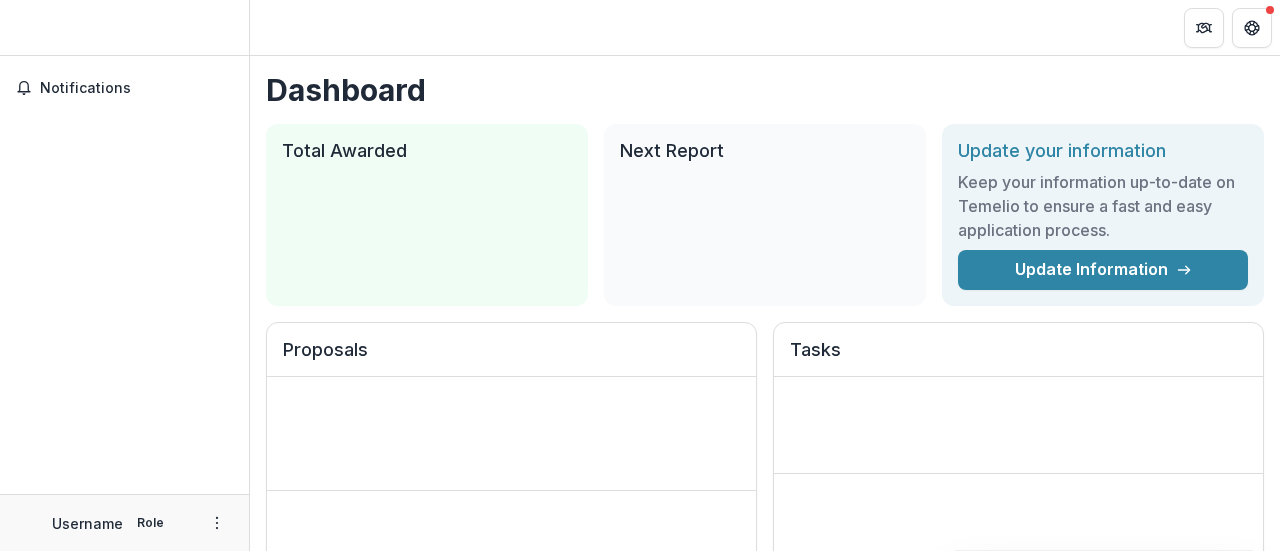 scroll, scrollTop: 0, scrollLeft: 0, axis: both 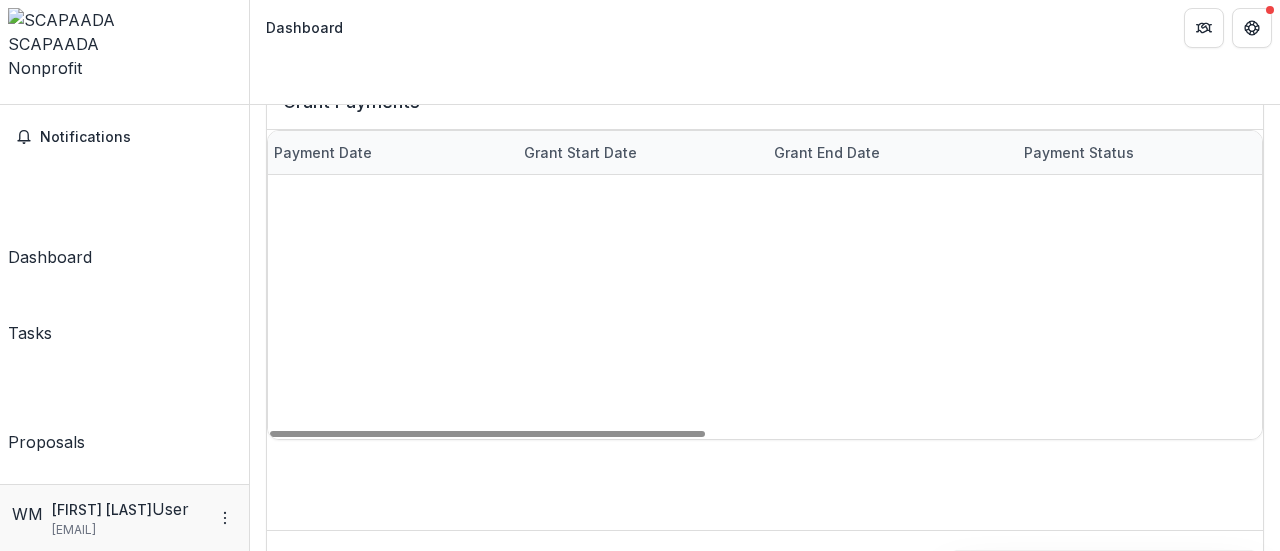 drag, startPoint x: 559, startPoint y: 471, endPoint x: 1018, endPoint y: 389, distance: 466.2671 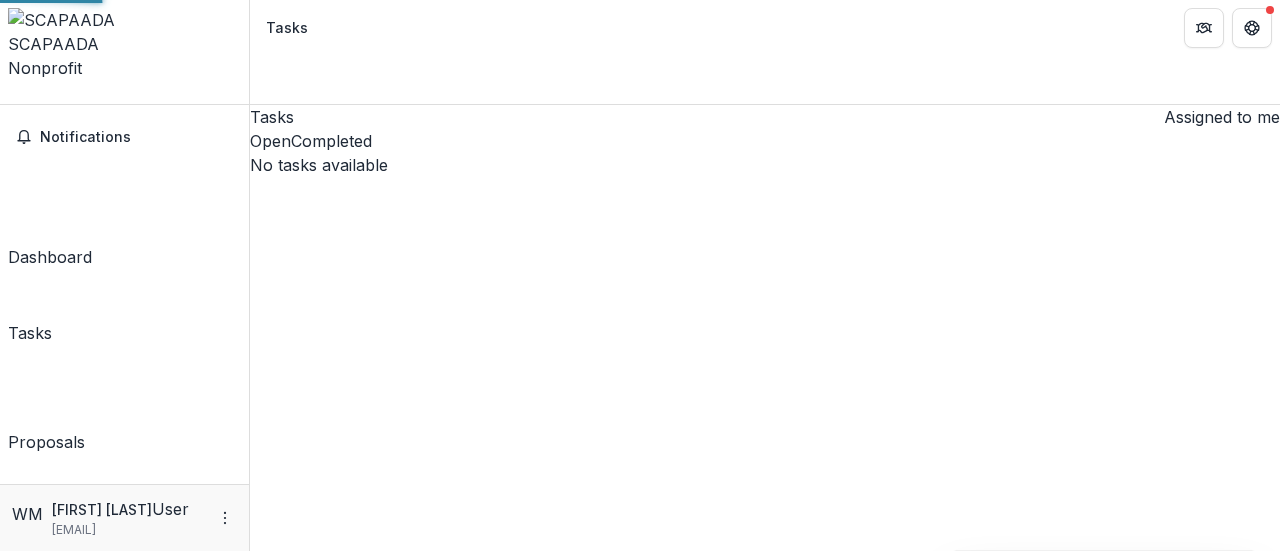 click on "Tasks" at bounding box center [30, 333] 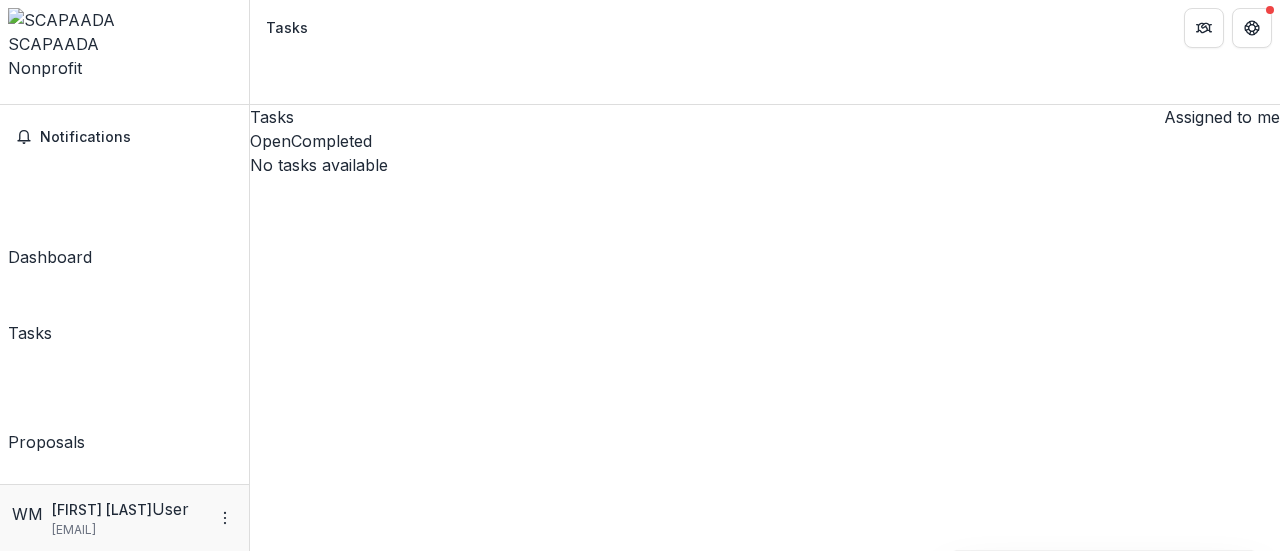click on "Proposals" at bounding box center [46, 442] 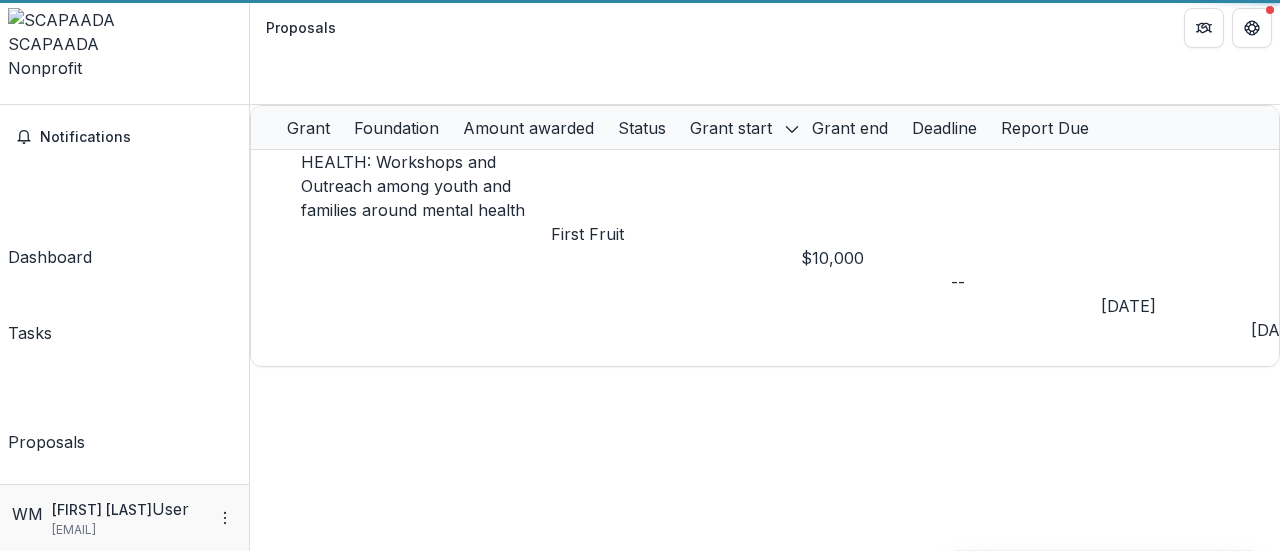 click on "Proposals" at bounding box center (46, 442) 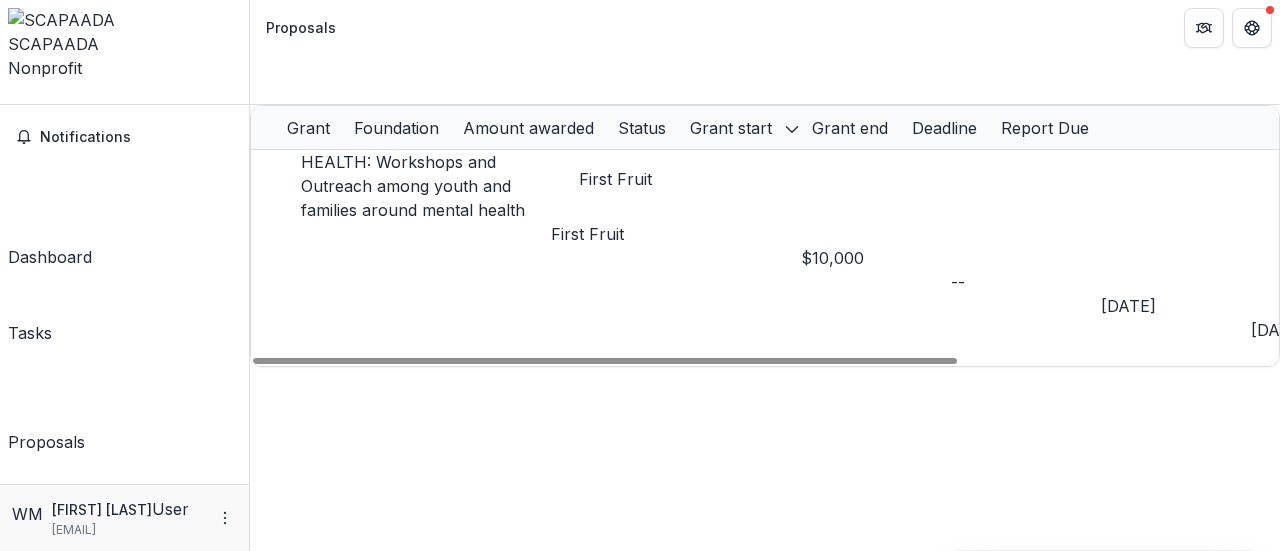 click on "First Fruit" at bounding box center [676, 234] 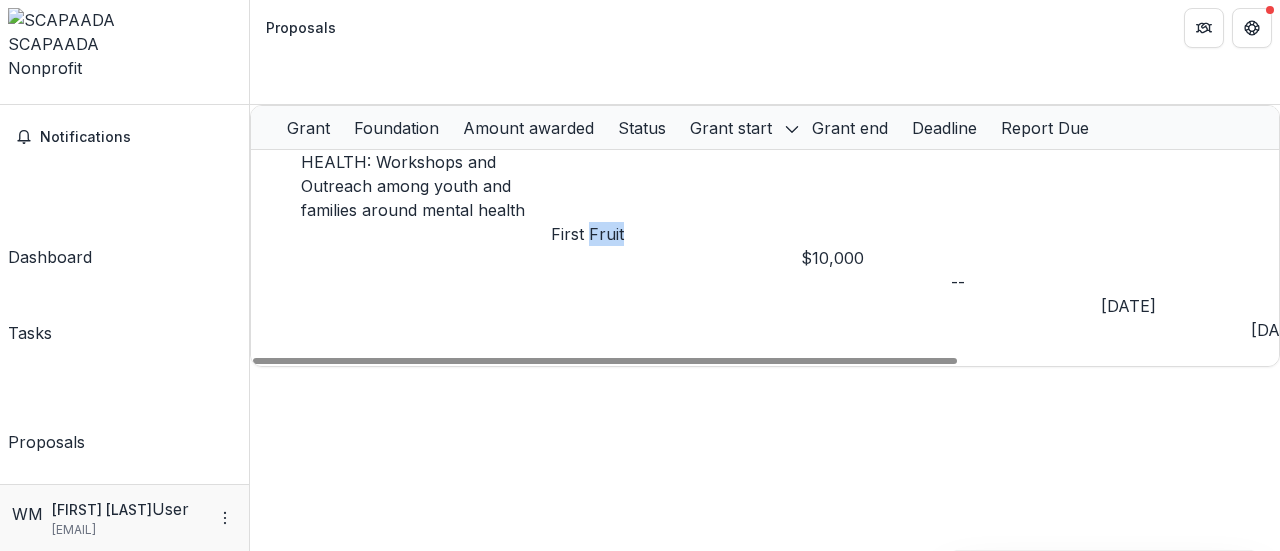 click on "First Fruit" at bounding box center (676, 234) 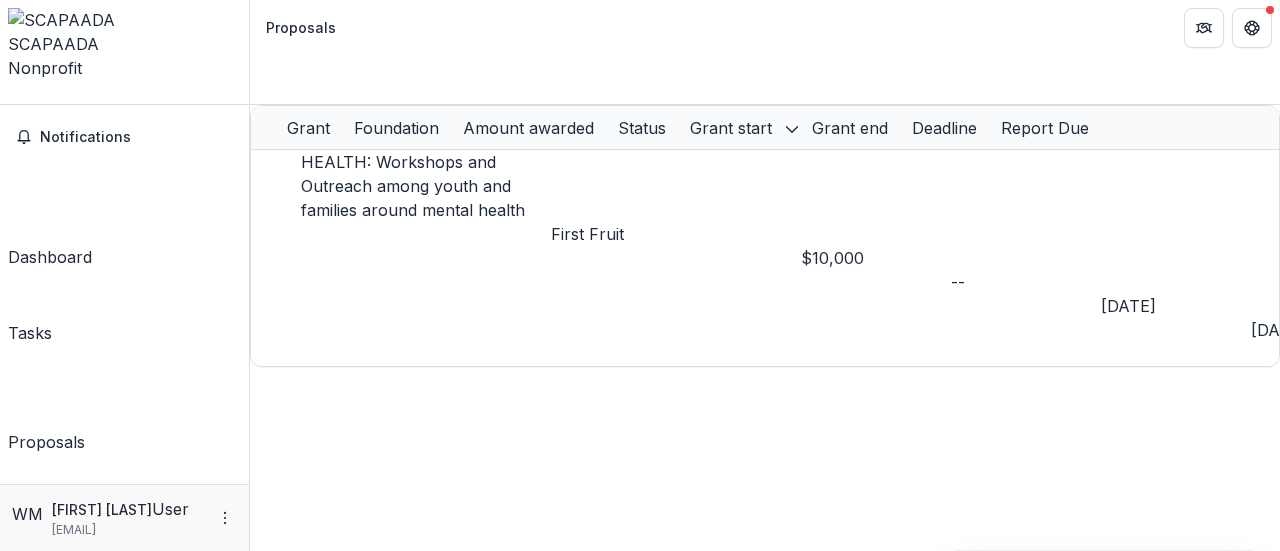 click on "Grant Foundation Amount awarded Status Grant start Grant end Deadline Report Due HEALTH: Workshops and Outreach among youth and families around mental health First Fruit $10,000 -- [DATE] [DATE] --" at bounding box center (765, 328) 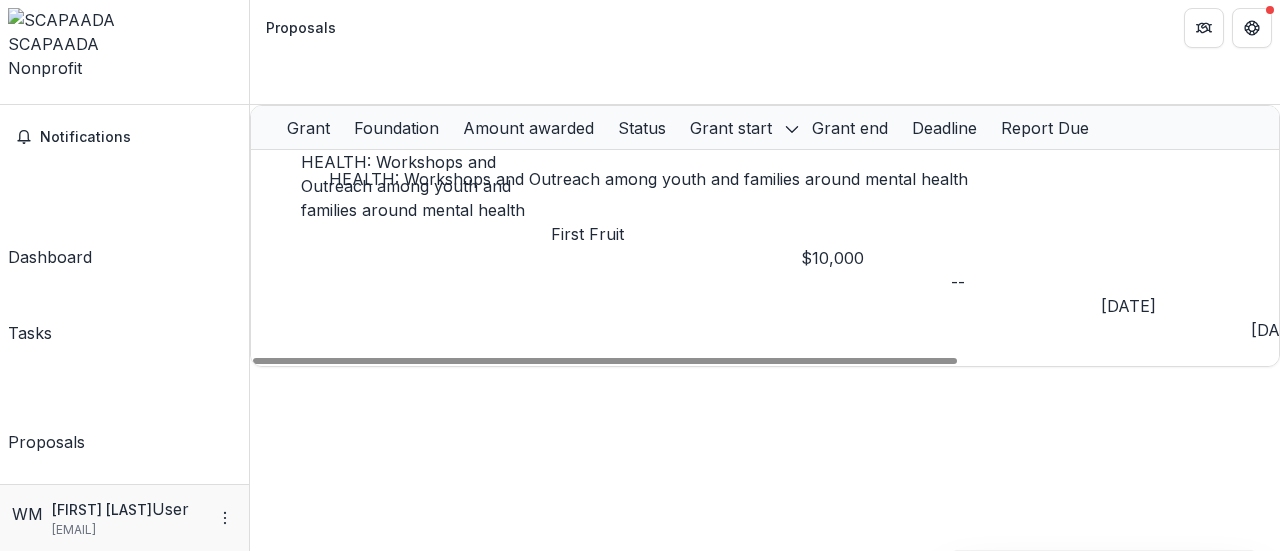 click on "HEALTH: Workshops and Outreach among youth and families around mental health" at bounding box center (413, 186) 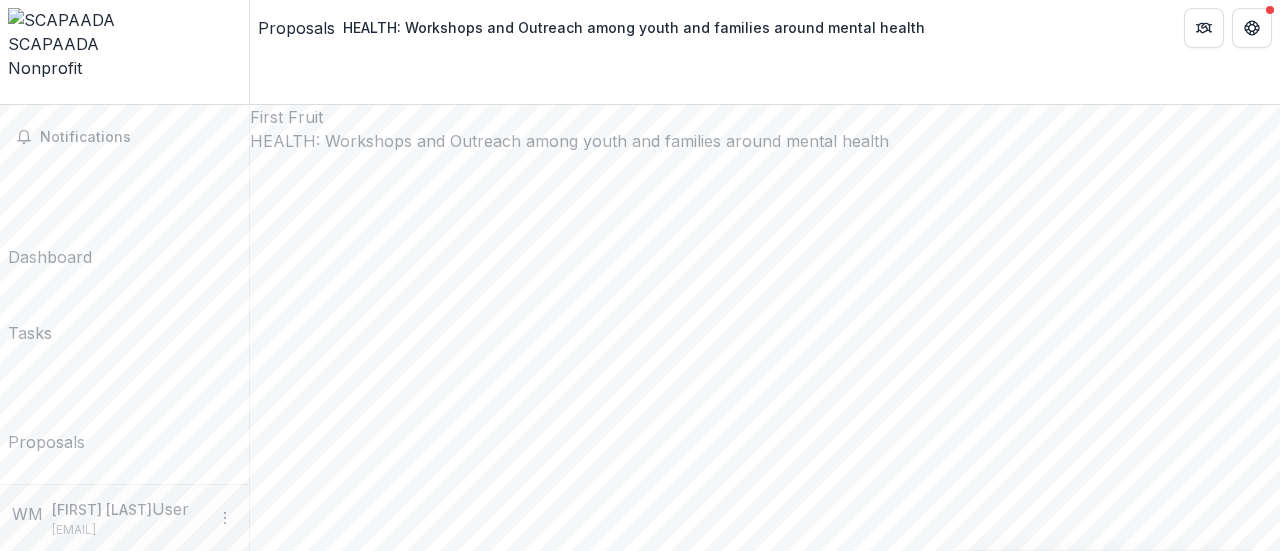 click on "Tasks" at bounding box center [30, 333] 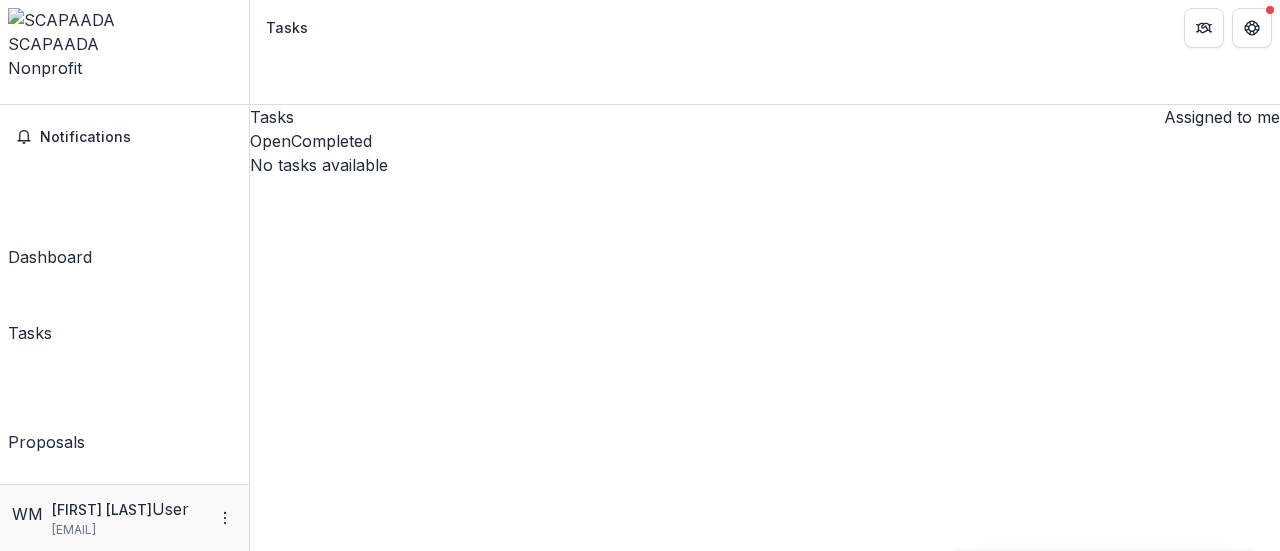 click on "Documents" at bounding box center [51, 561] 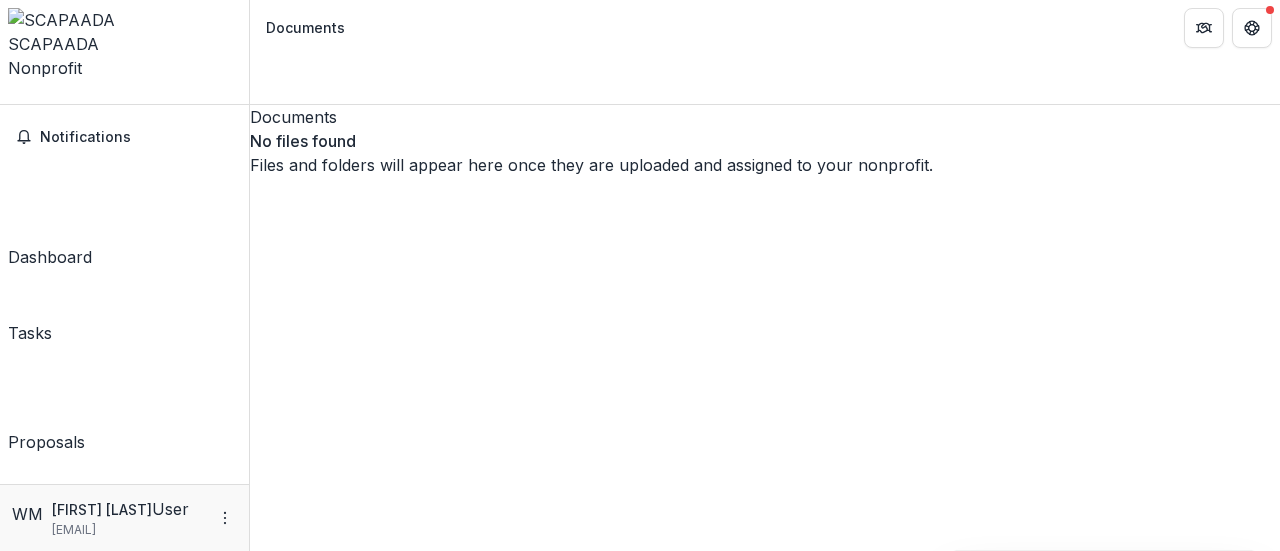click on "Dashboard" at bounding box center [50, 257] 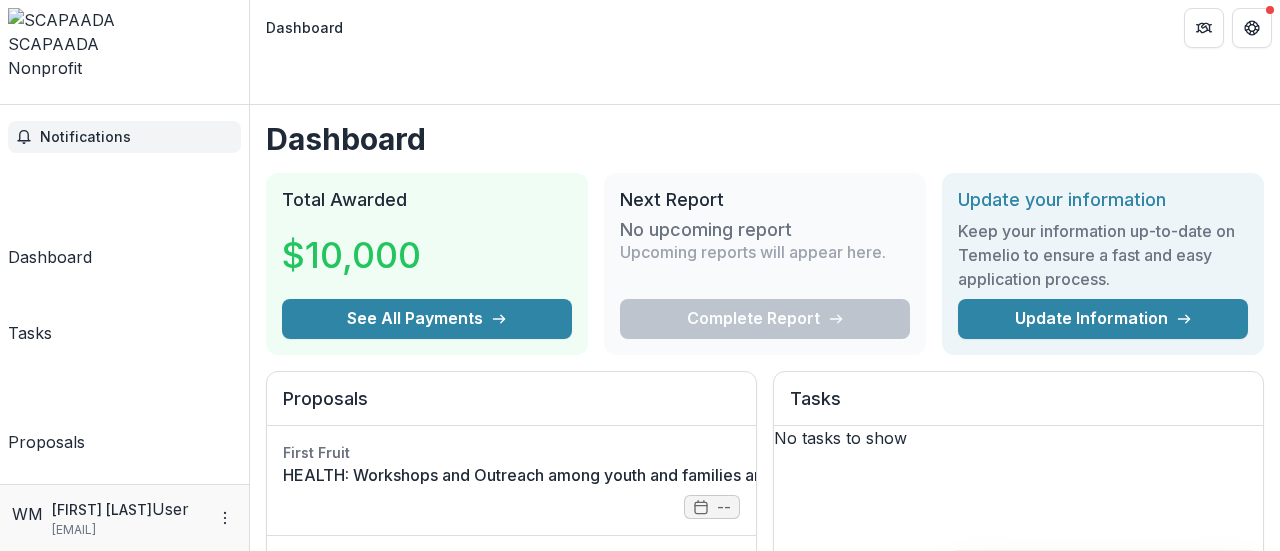 click on "Notifications" at bounding box center (136, 137) 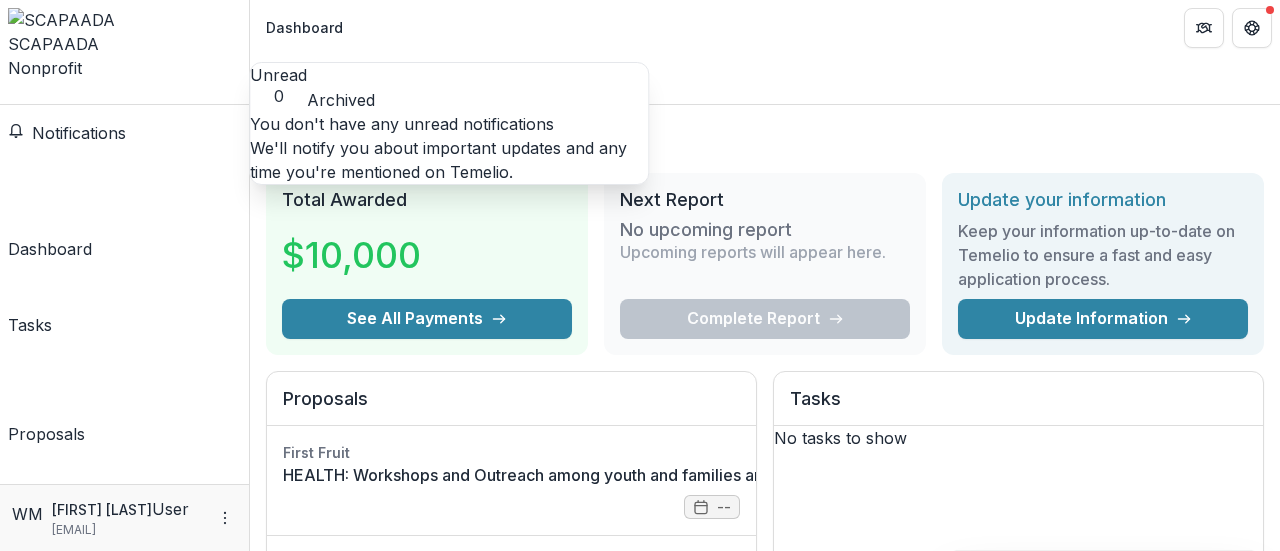click on "Archived" at bounding box center [341, 100] 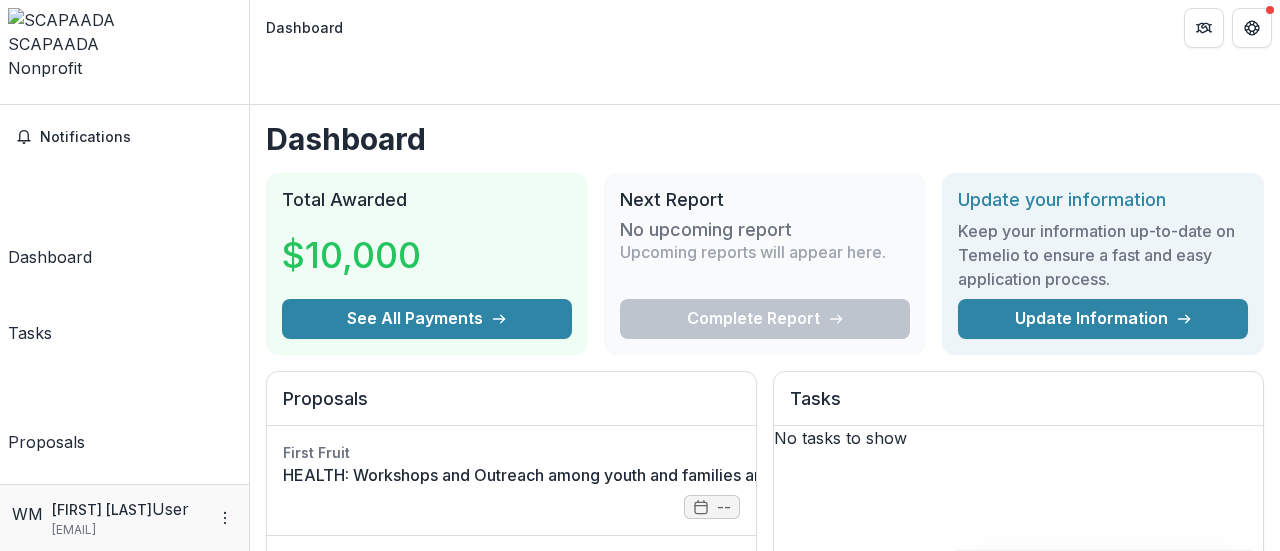 click on "SCAPAADA" at bounding box center (124, 44) 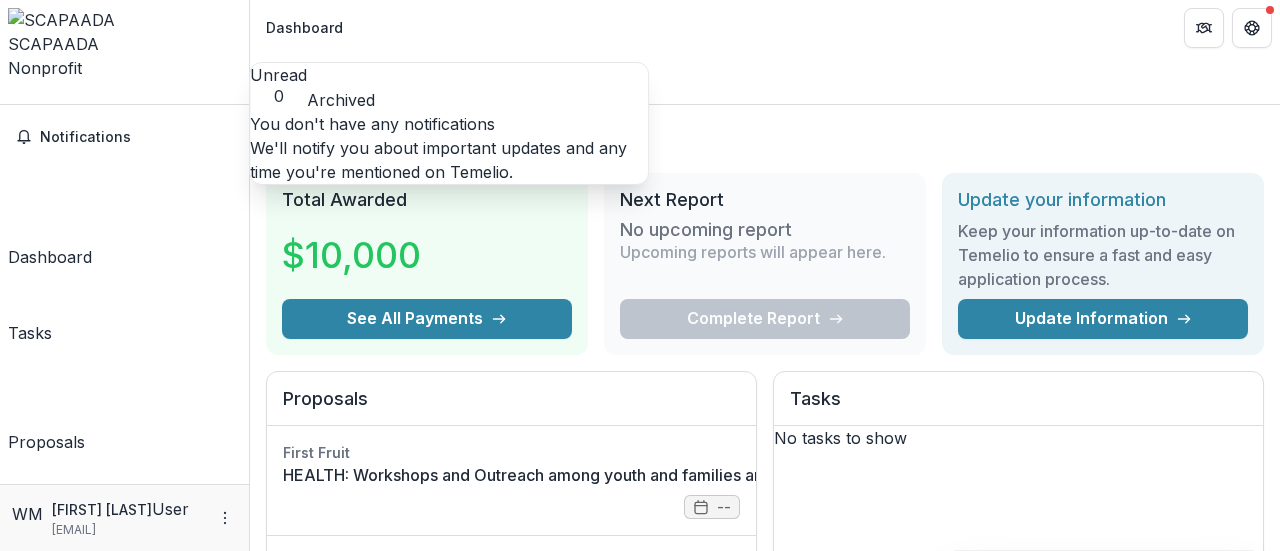 click on "SCAPAADA" at bounding box center [124, 44] 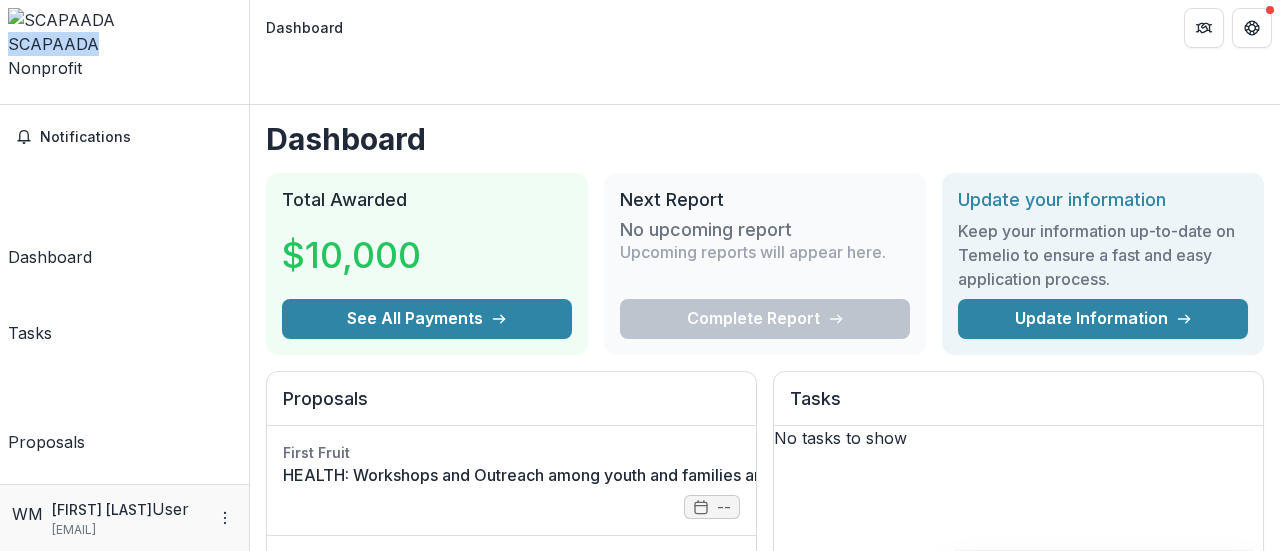 click at bounding box center (124, 20) 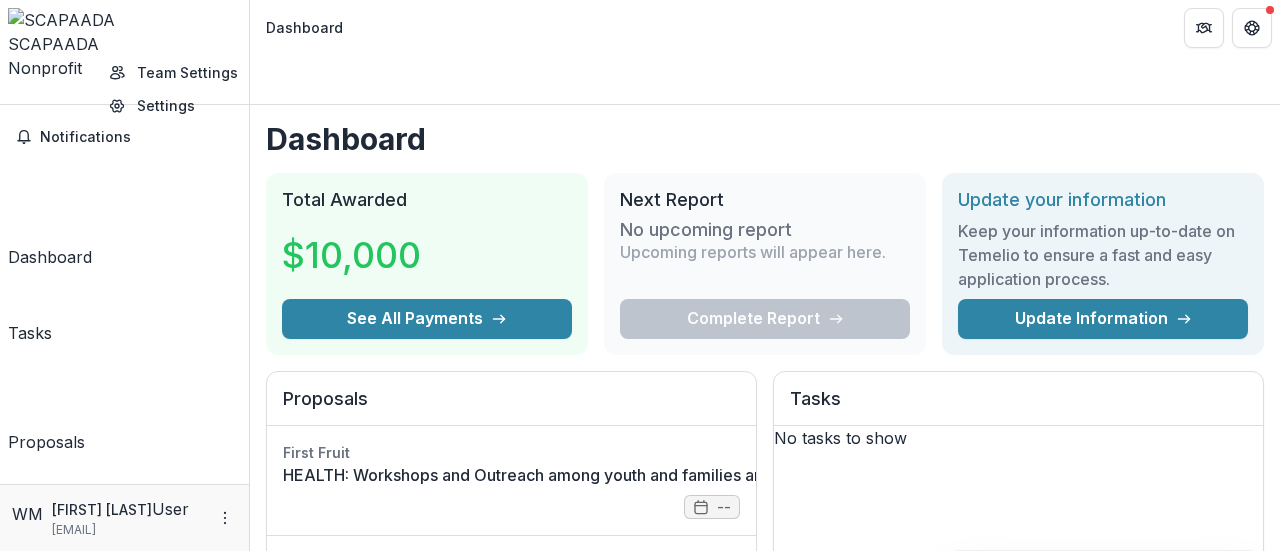 click on "Dashboard" at bounding box center (765, 27) 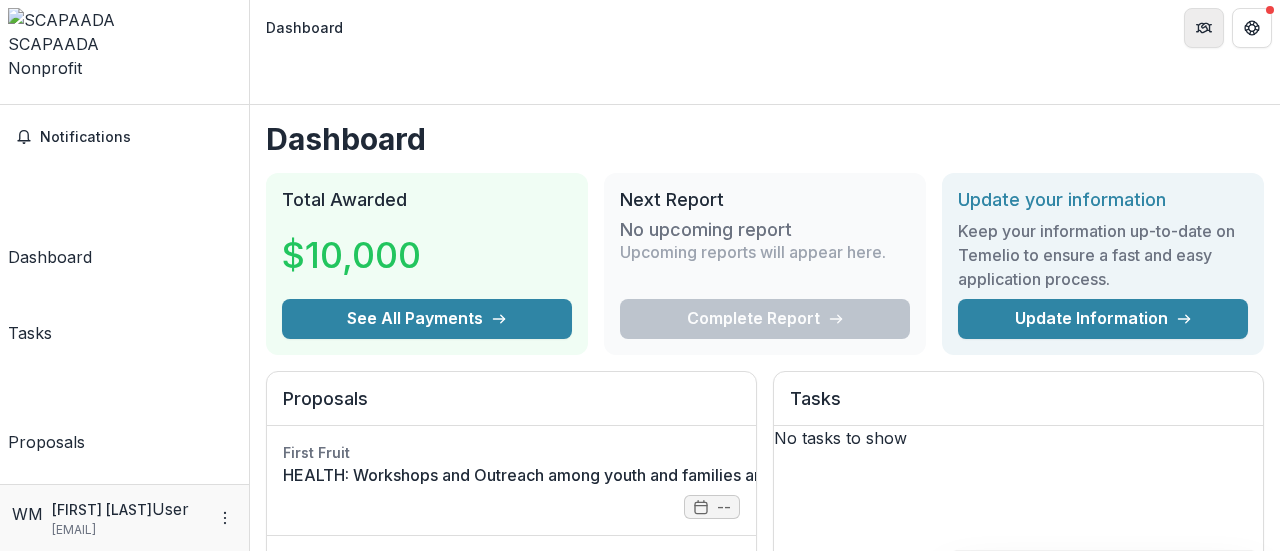 click 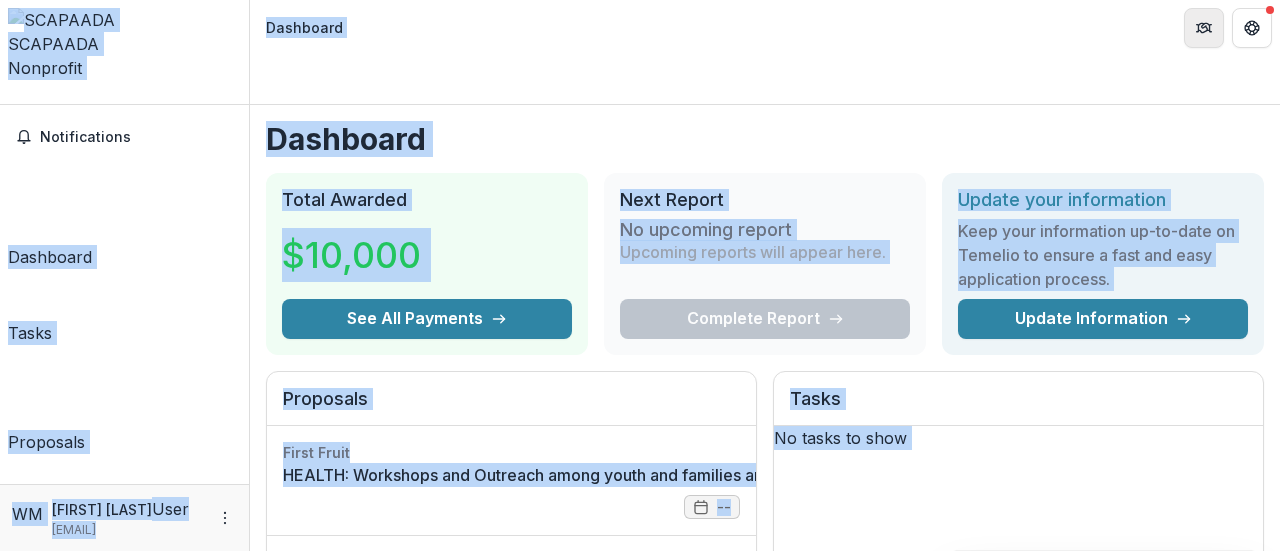 click 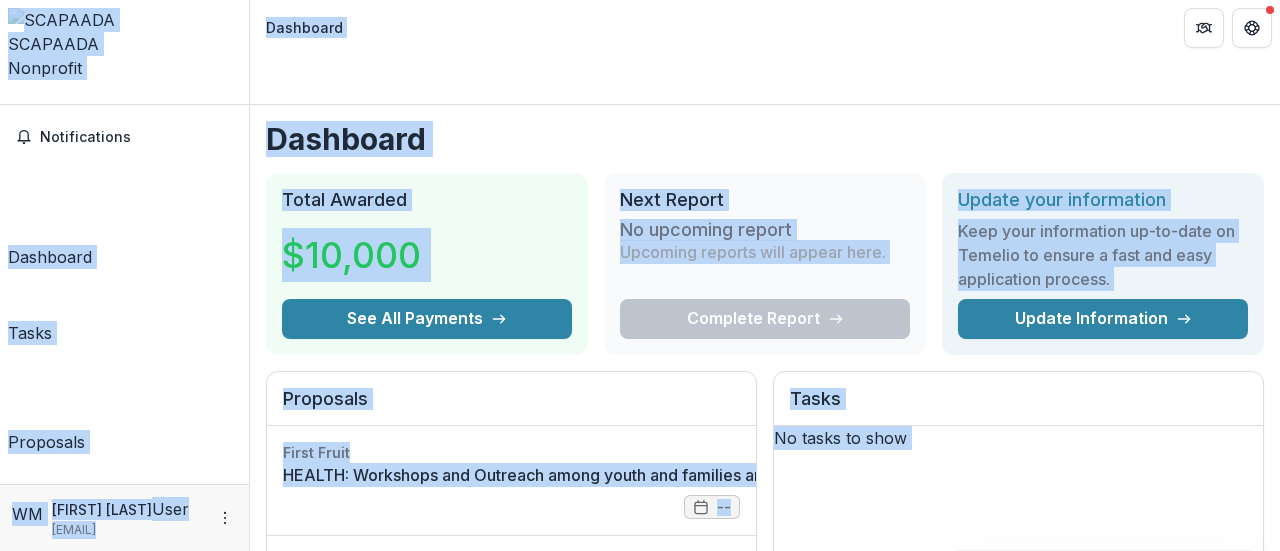 scroll, scrollTop: 93, scrollLeft: 0, axis: vertical 